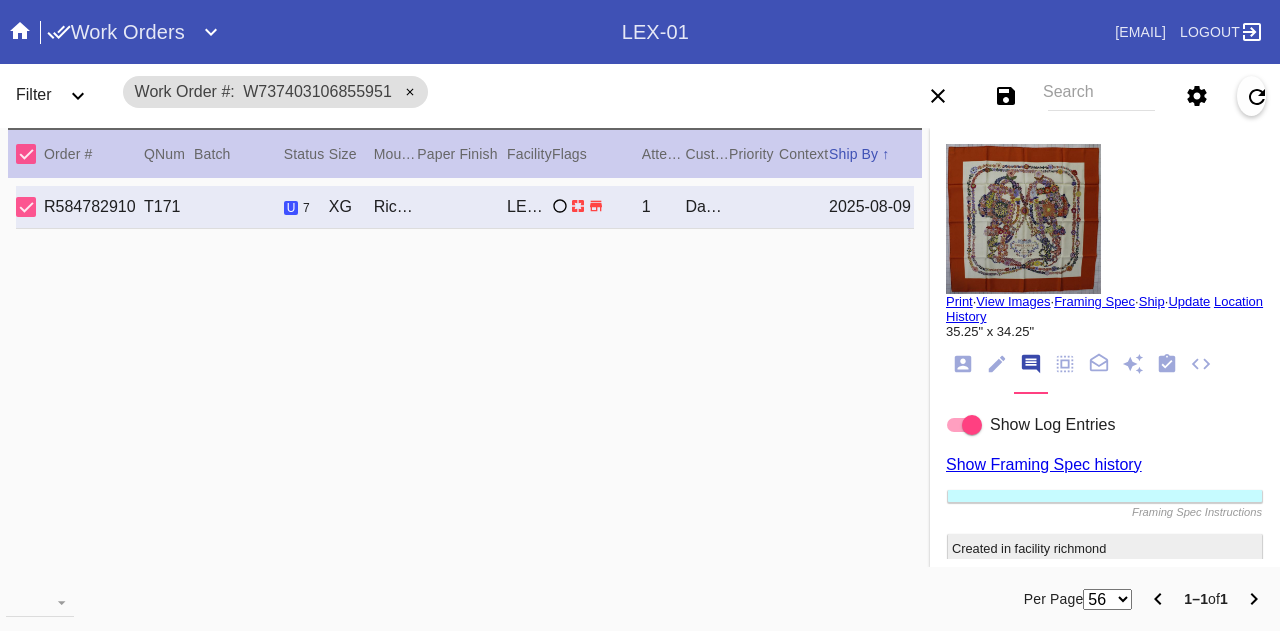 scroll, scrollTop: 0, scrollLeft: 0, axis: both 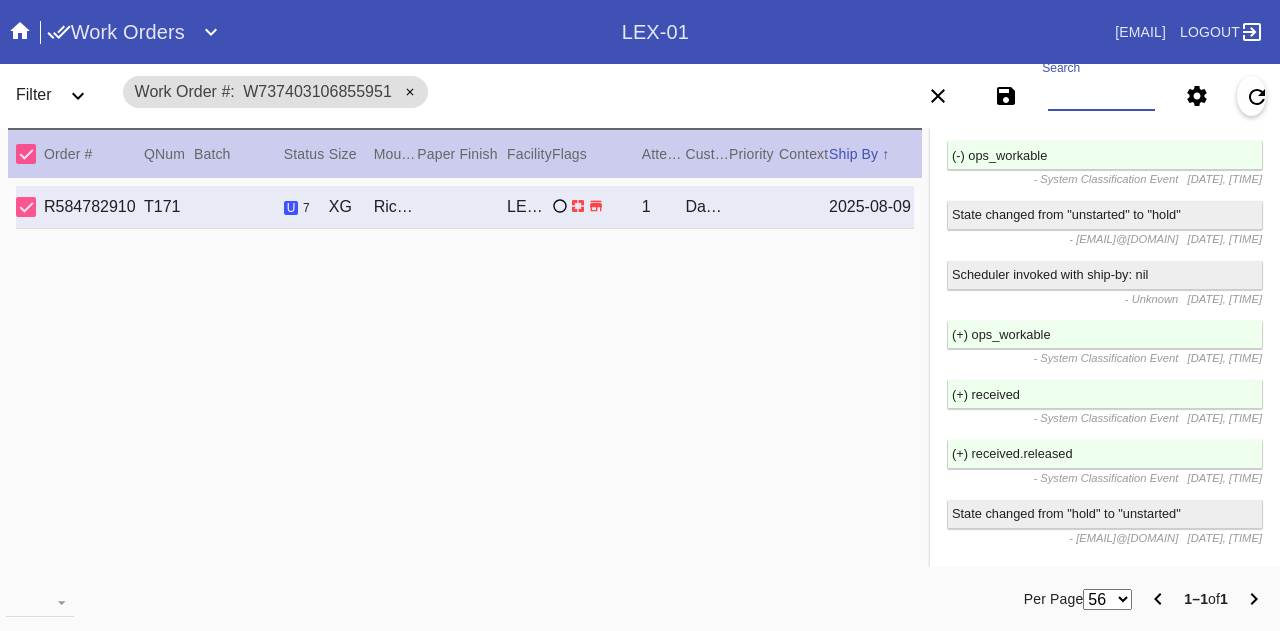 click on "Search" at bounding box center (1101, 96) 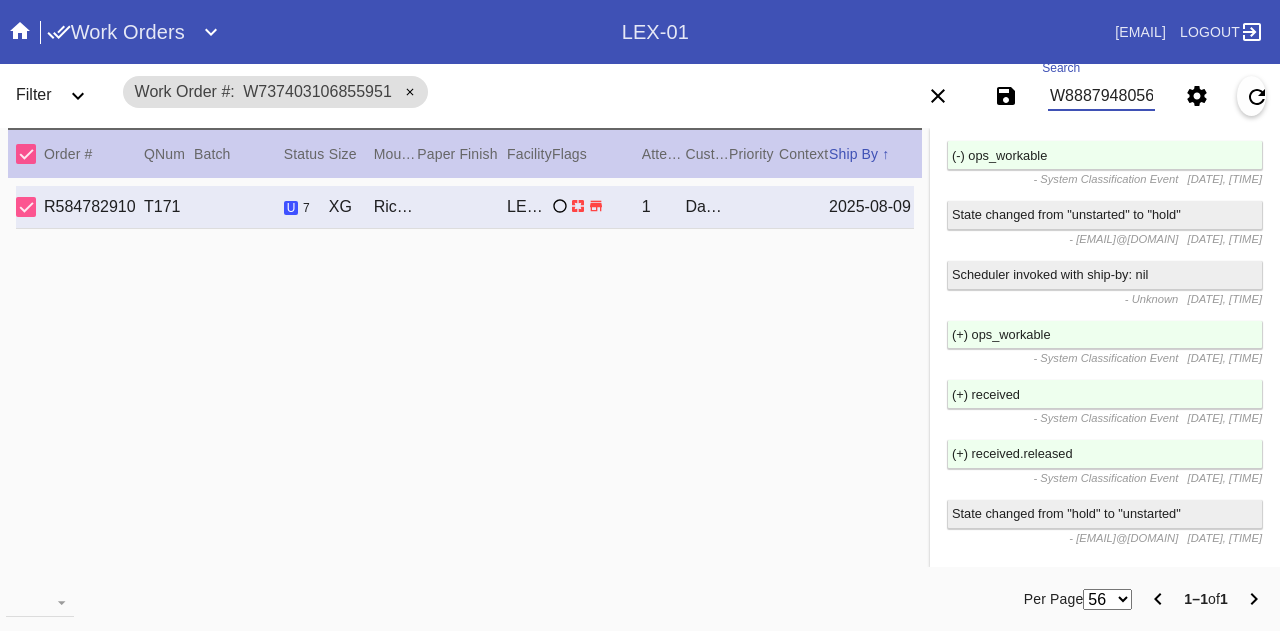 type on "W888794805657597" 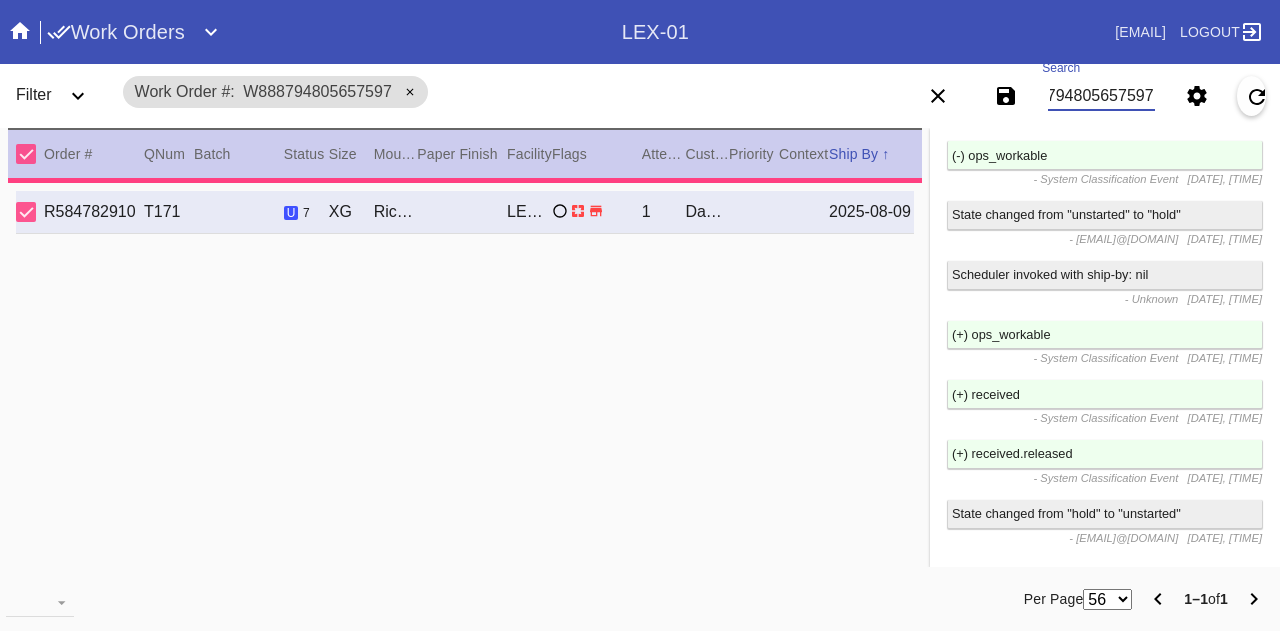 type on "3.0" 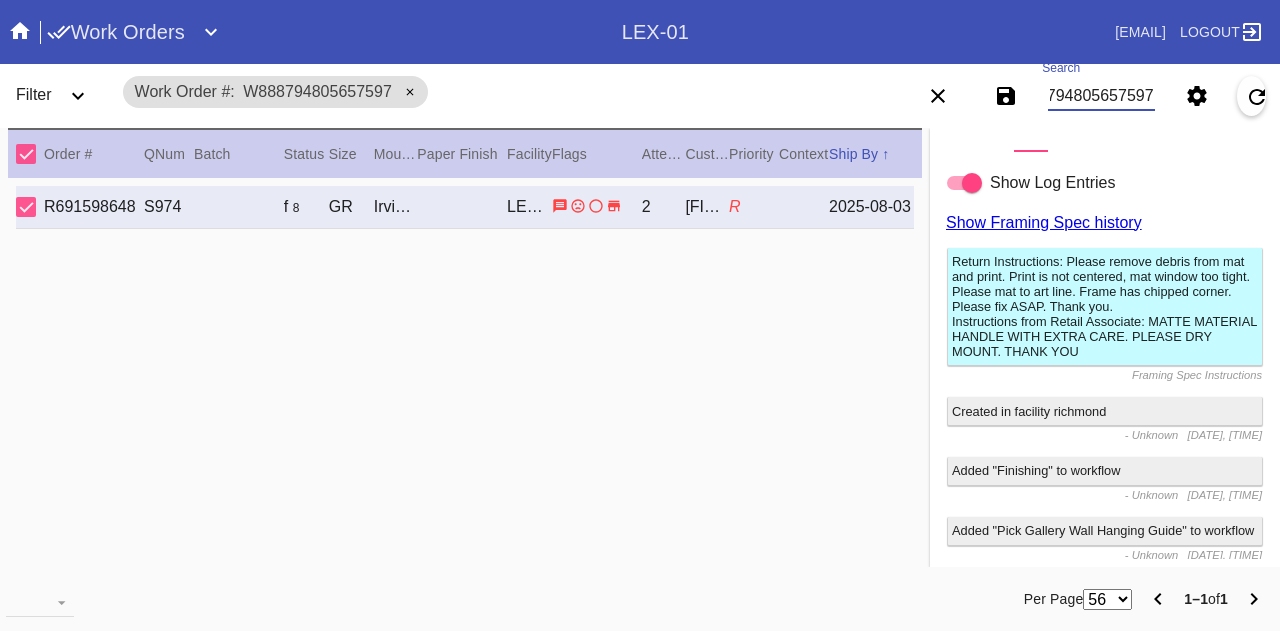 scroll, scrollTop: 1911, scrollLeft: 0, axis: vertical 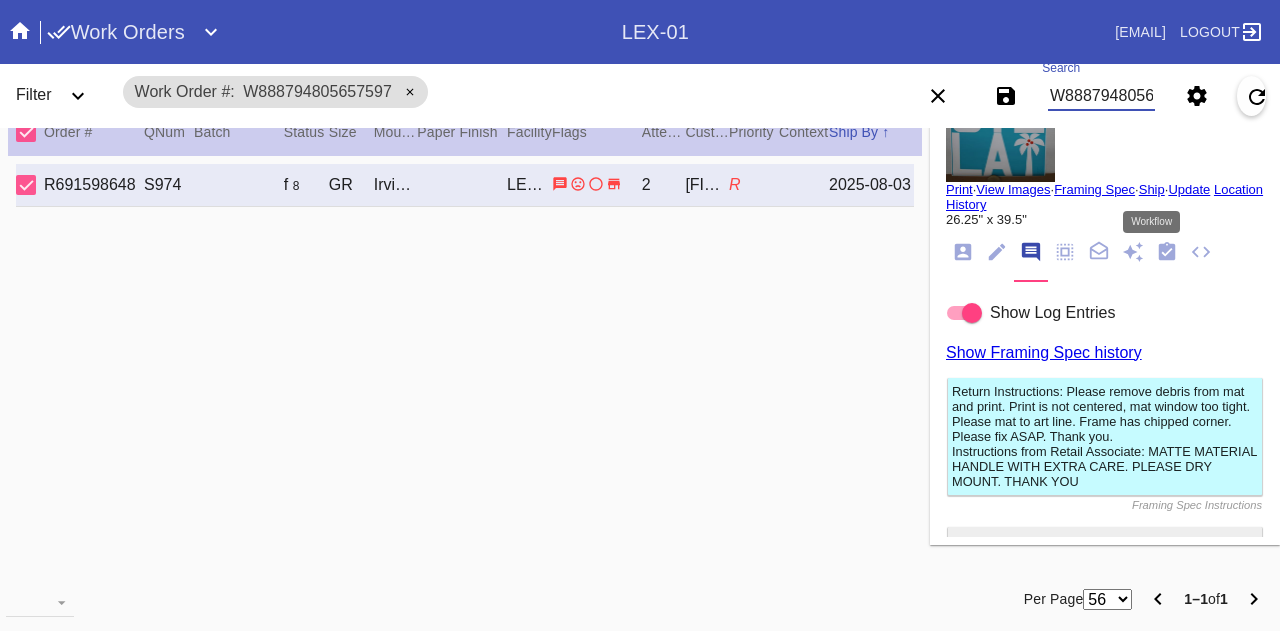 click 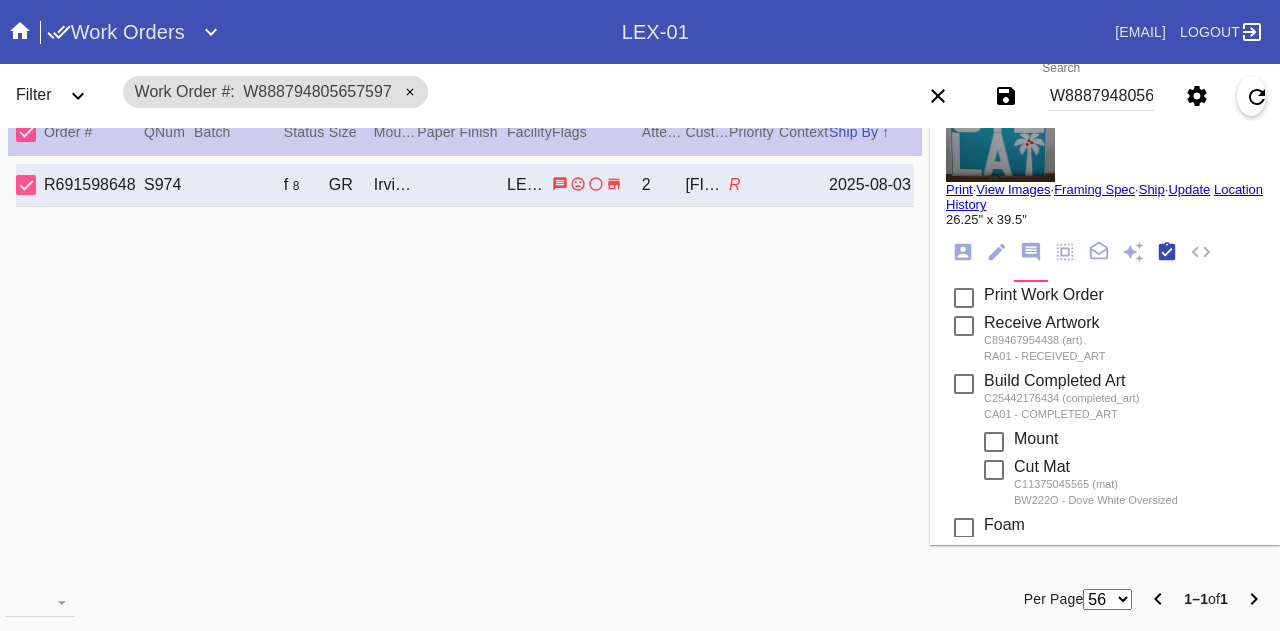 scroll, scrollTop: 318, scrollLeft: 0, axis: vertical 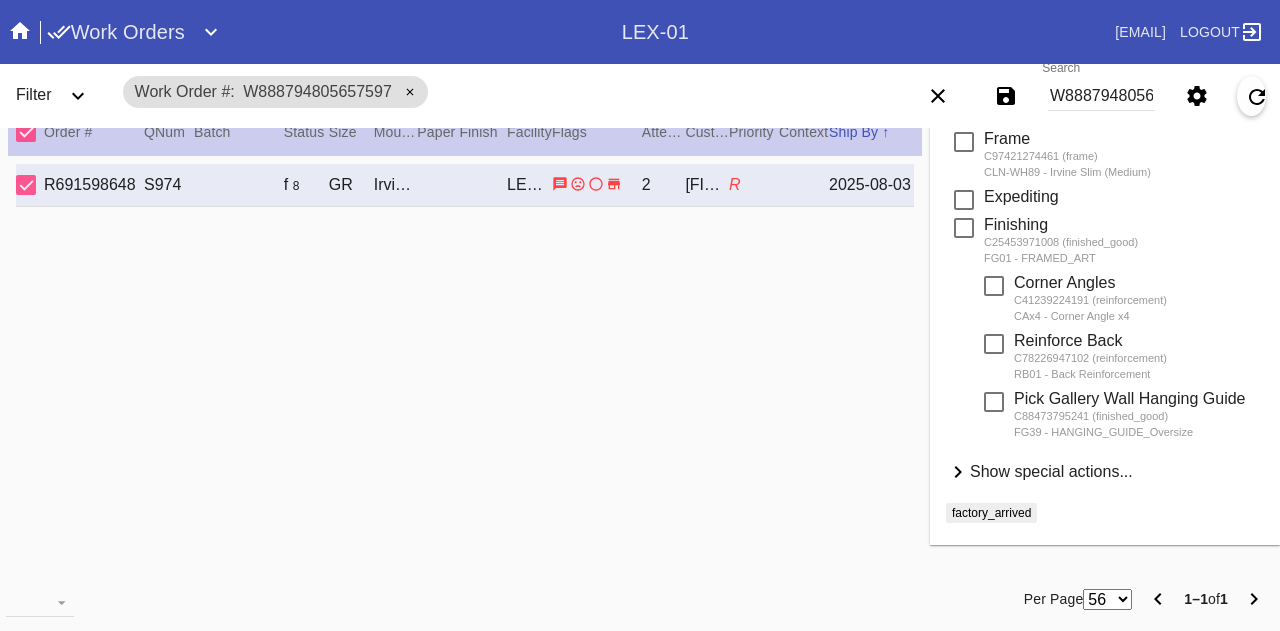 click on "Show special actions..." at bounding box center [1051, 471] 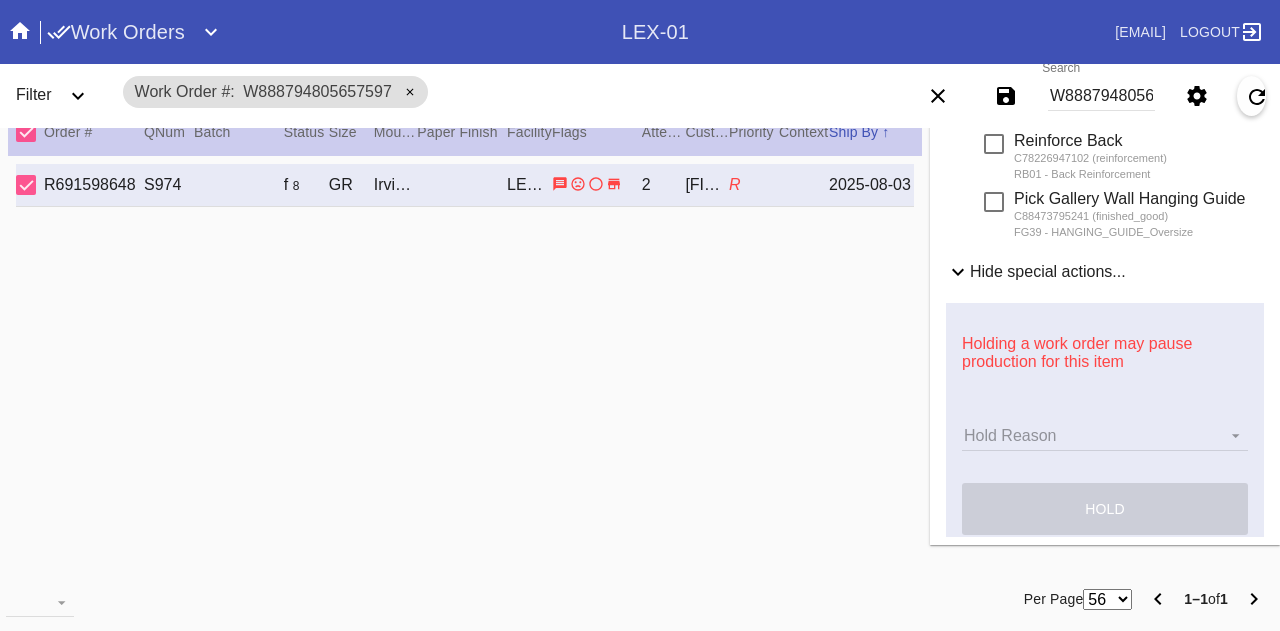 scroll, scrollTop: 793, scrollLeft: 0, axis: vertical 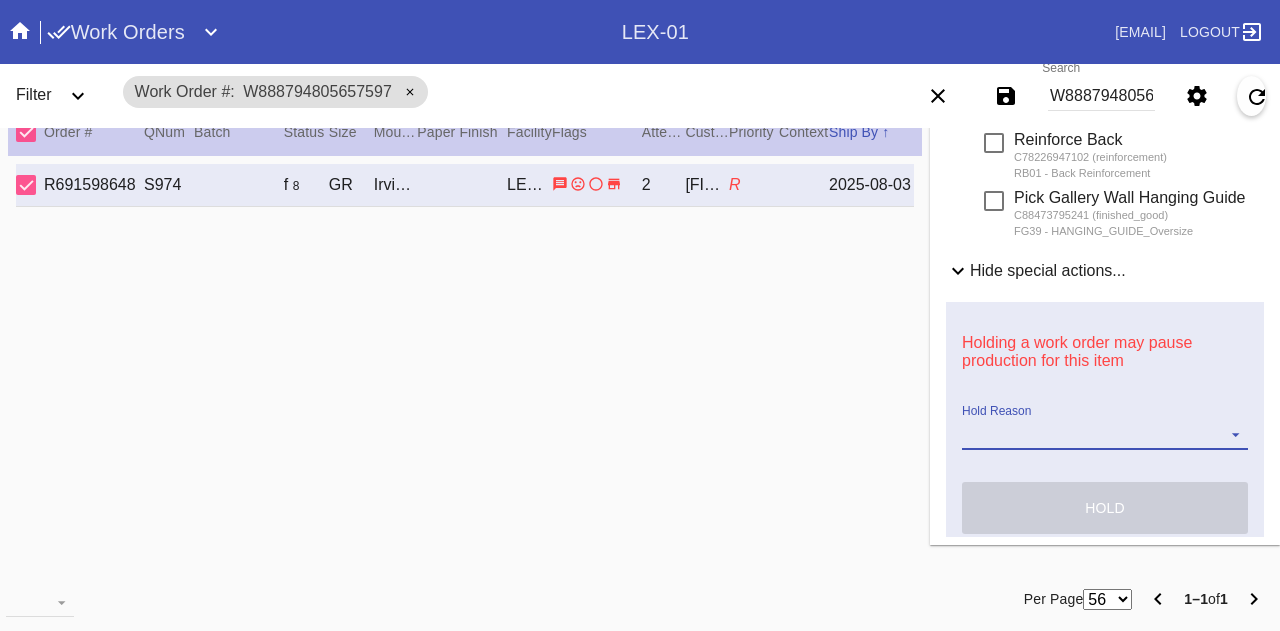 click on "Hold Reason Artcare Artwork Review CA Proactive Outreach CX Artwork Review CX Asset Protection Review Embedded Mat Plaque F4B Order Update FB Internal Sample Facility Out of Stock HPO Not Received Ops Question Submitted Order Change Request Out of Stock Pull for Production Replacement Ordered Retail NSOGW Search and Rescue Update Work Order" at bounding box center (1105, 435) 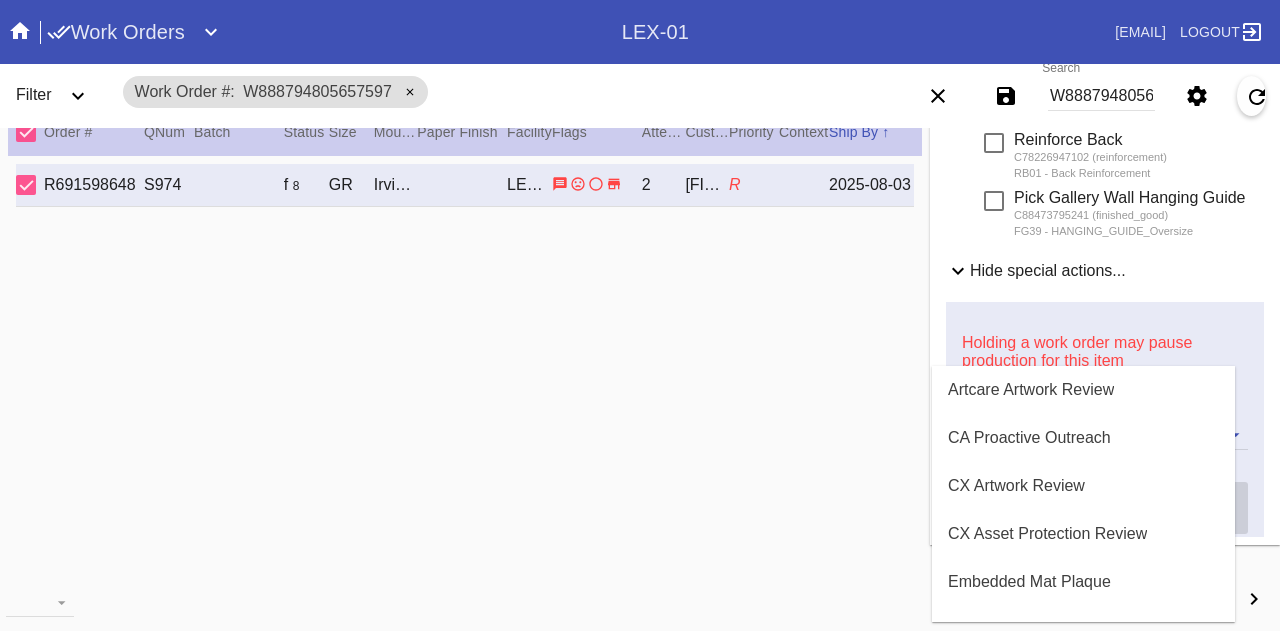 scroll, scrollTop: 1, scrollLeft: 0, axis: vertical 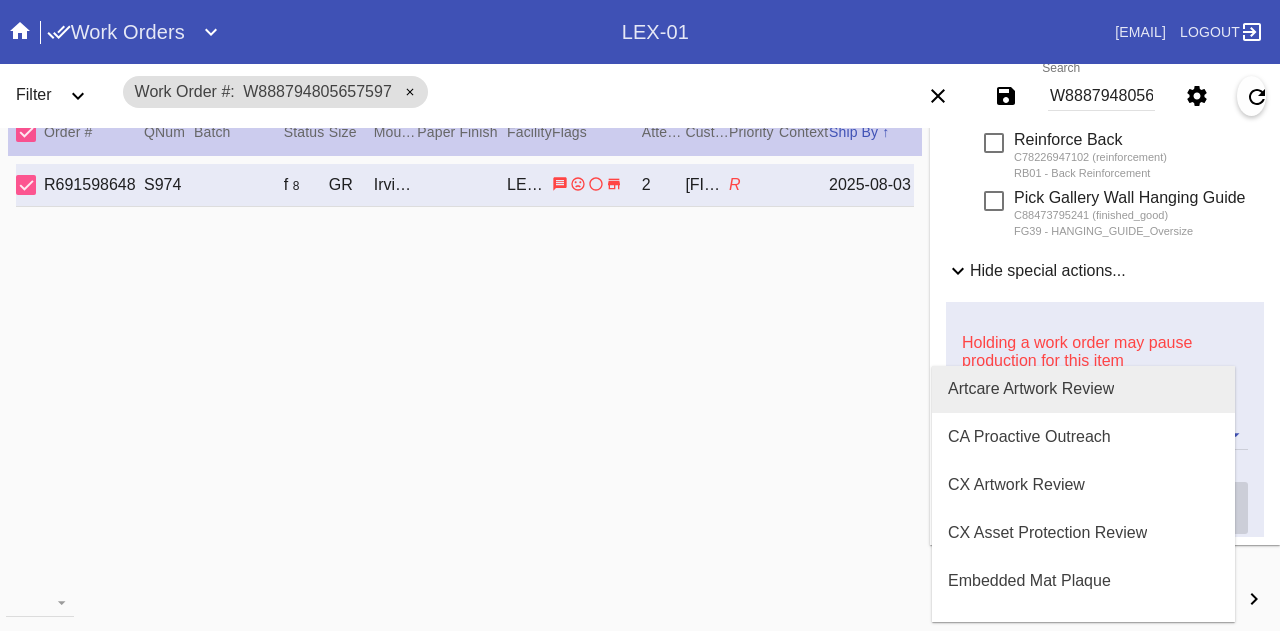 click on "Artcare Artwork Review" at bounding box center [1031, 389] 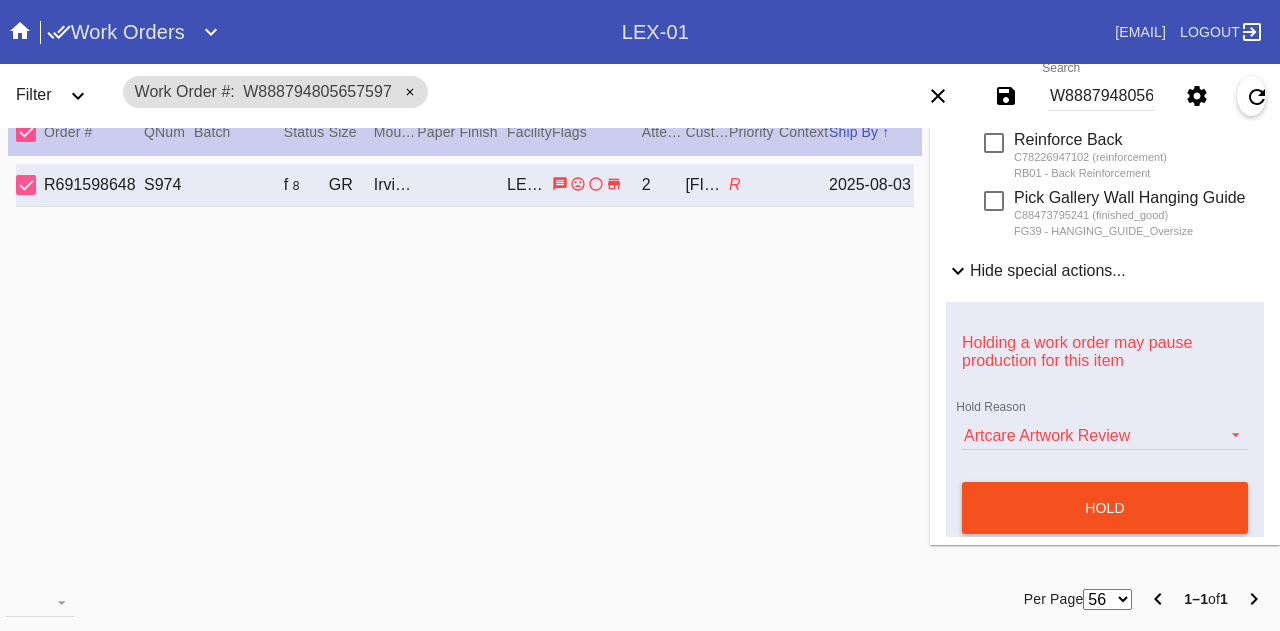 click on "hold" at bounding box center [1105, 508] 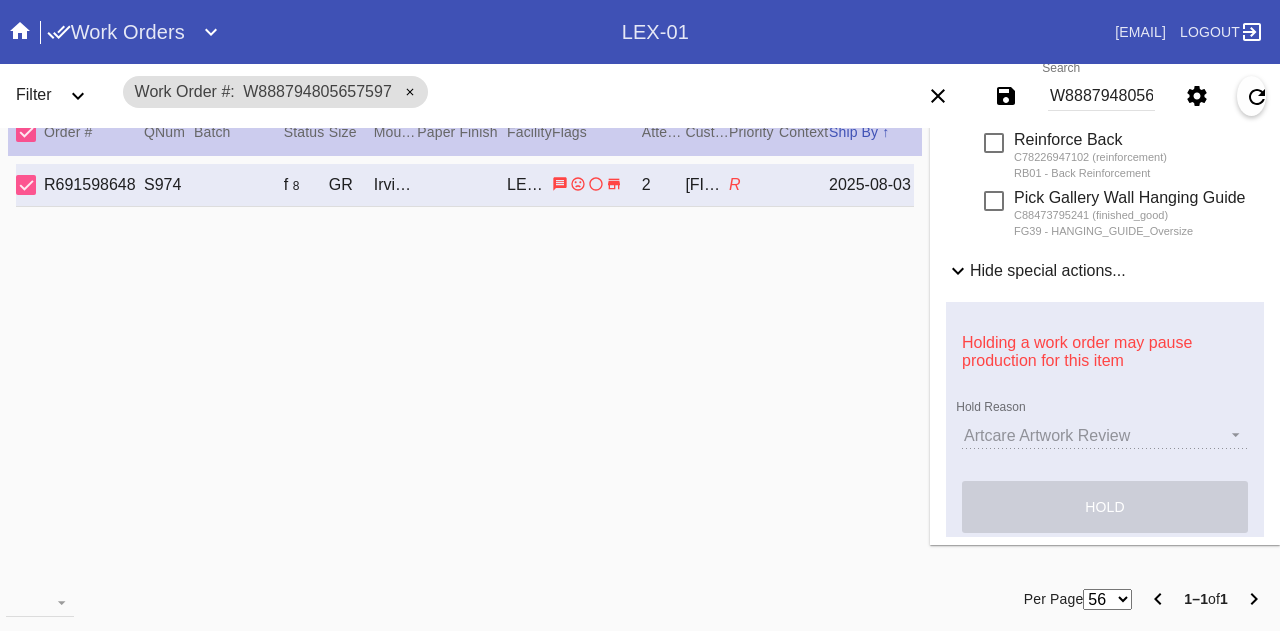 type 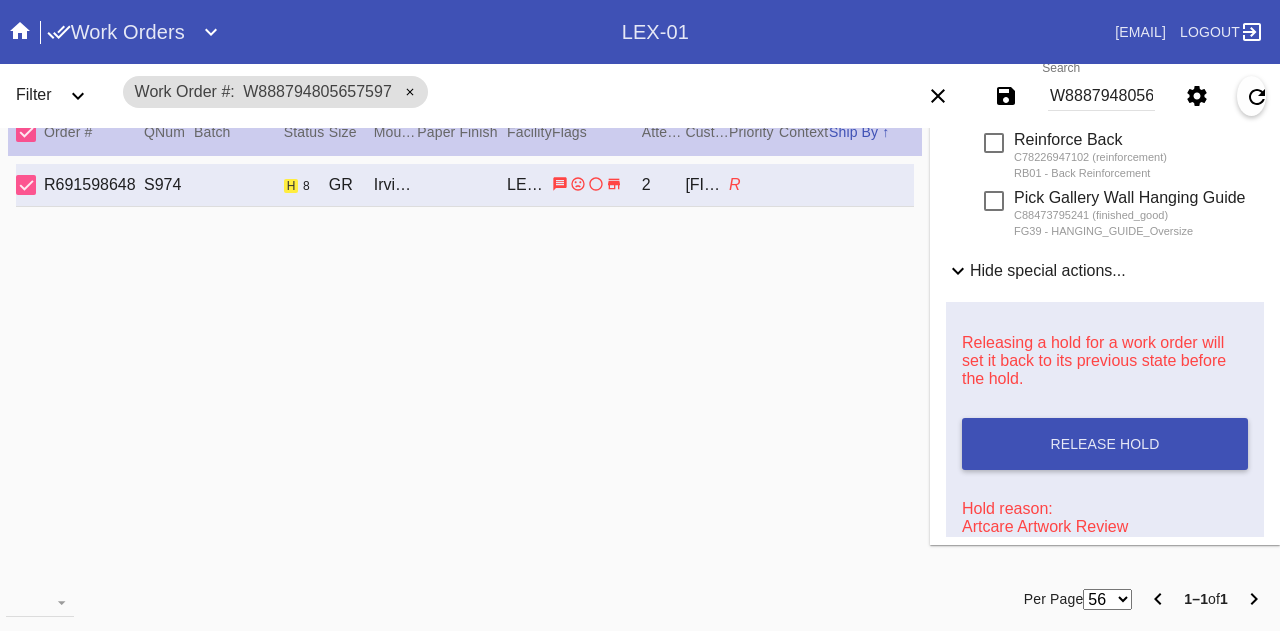 click on "R691598648 S974 h   8 GR Irvine Slim (Medium) / Dove White Oversized LEX-01 2 Daniel Egan
R" at bounding box center [465, 361] 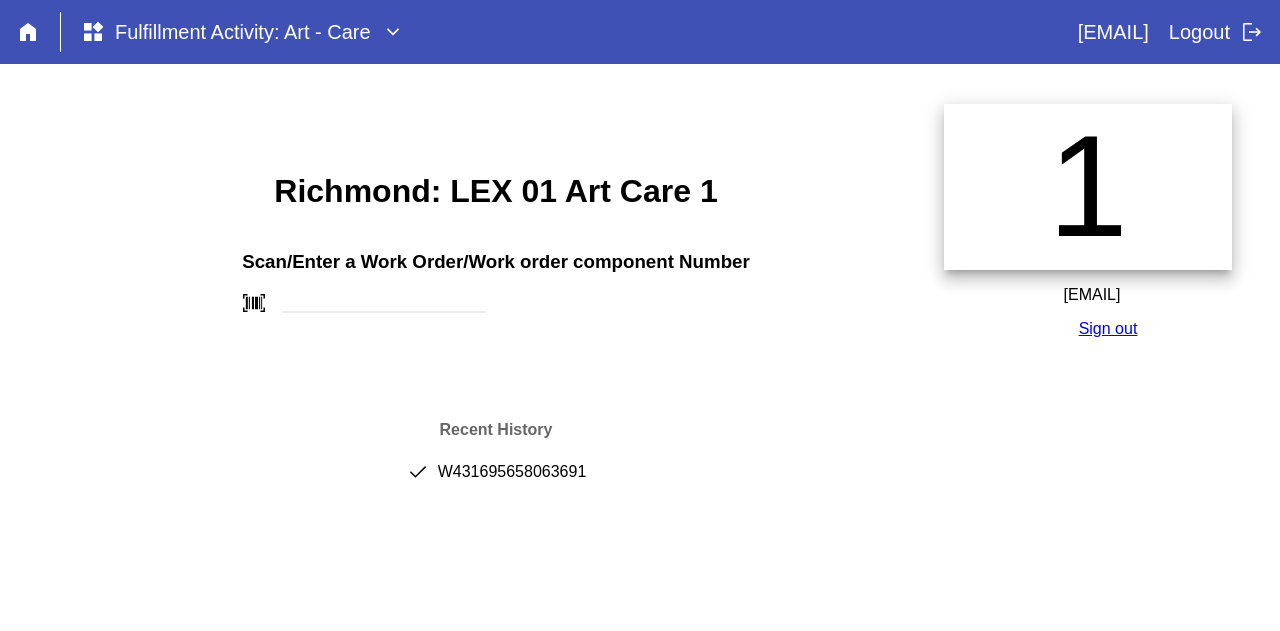 scroll, scrollTop: 0, scrollLeft: 0, axis: both 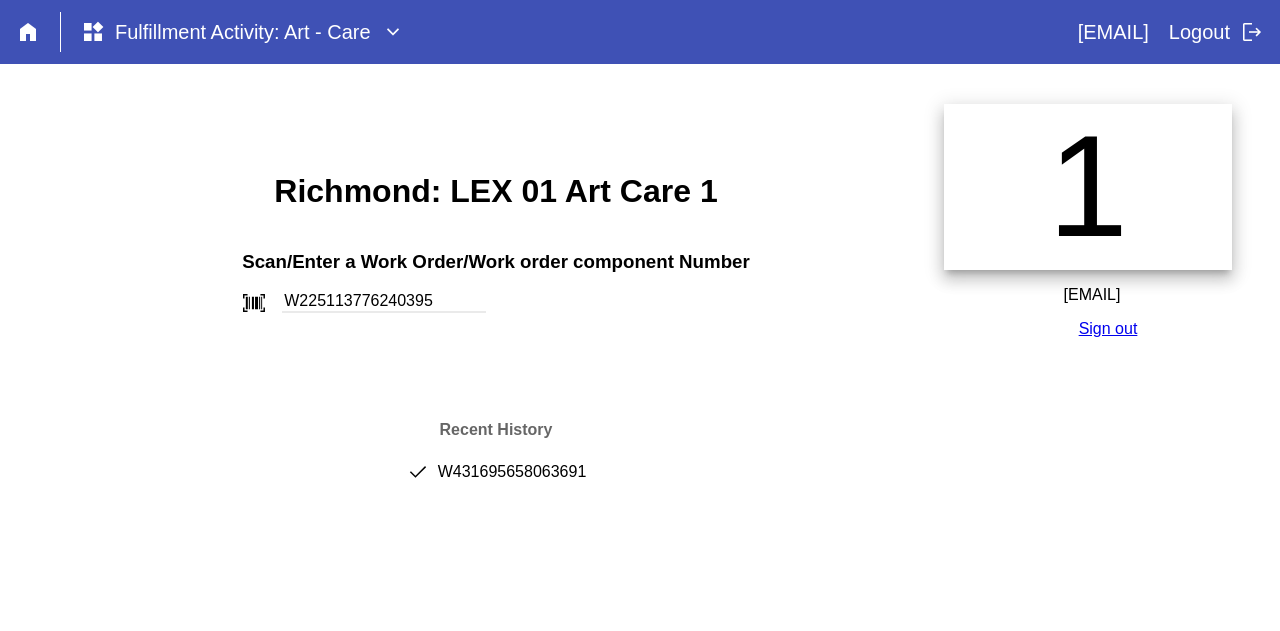 type on "W225113776240395" 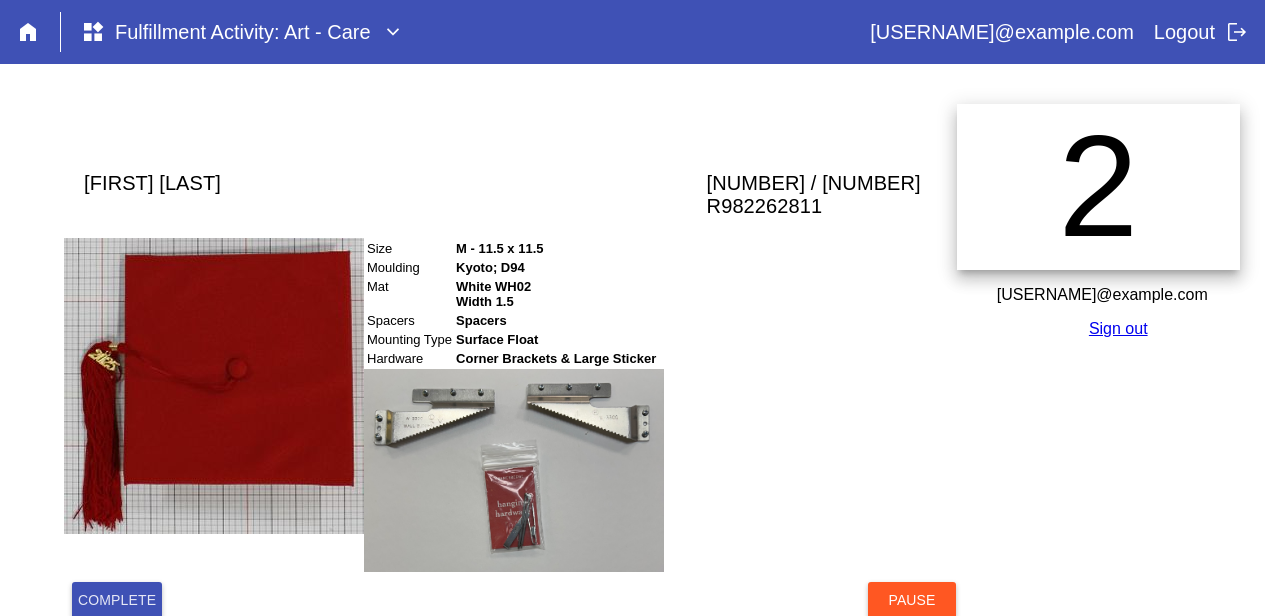 scroll, scrollTop: 0, scrollLeft: 0, axis: both 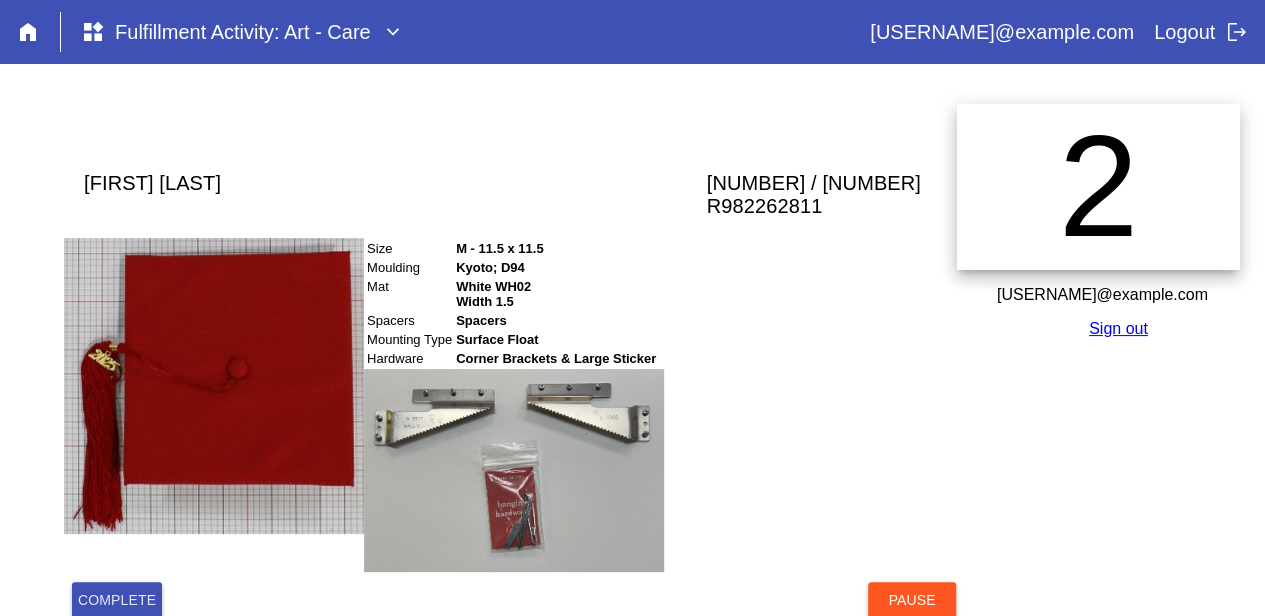 click on "Complete" at bounding box center (117, 600) 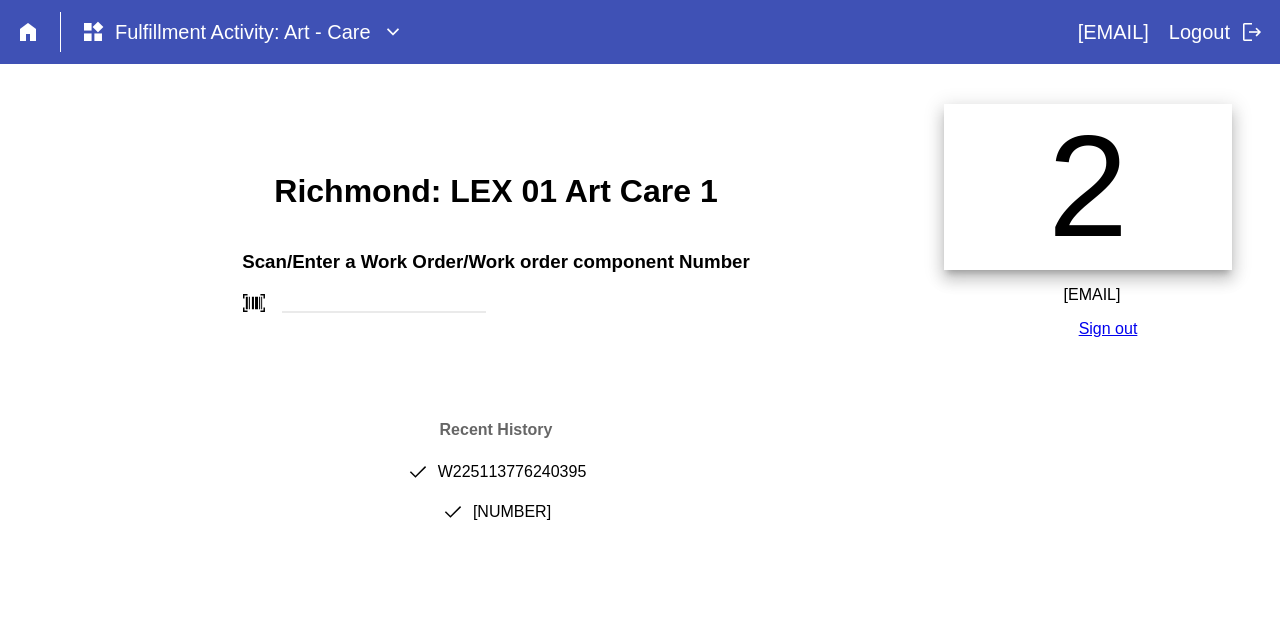 scroll, scrollTop: 0, scrollLeft: 0, axis: both 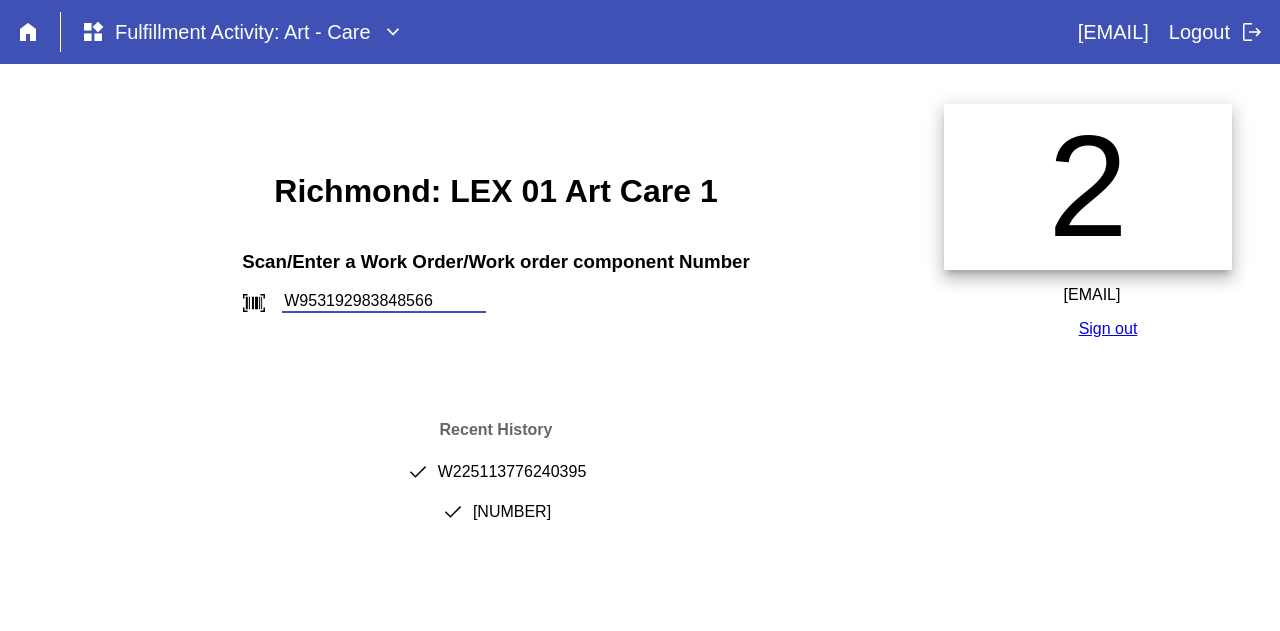 type on "W953192983848566" 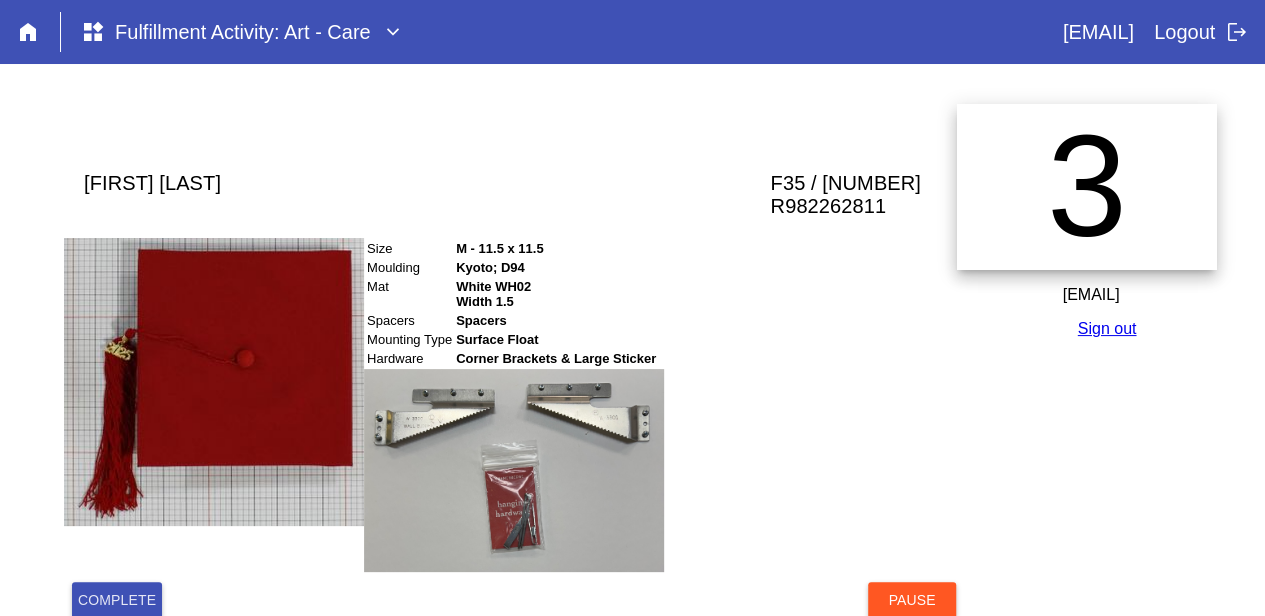 scroll, scrollTop: 209, scrollLeft: 0, axis: vertical 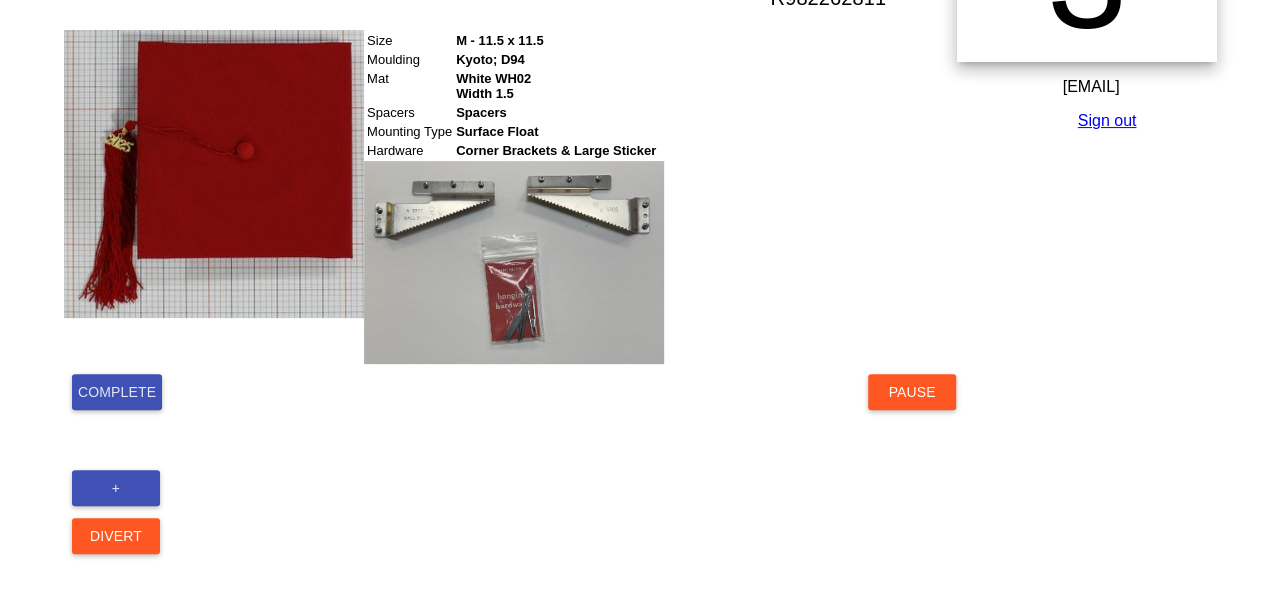 click on "Complete" at bounding box center (117, 392) 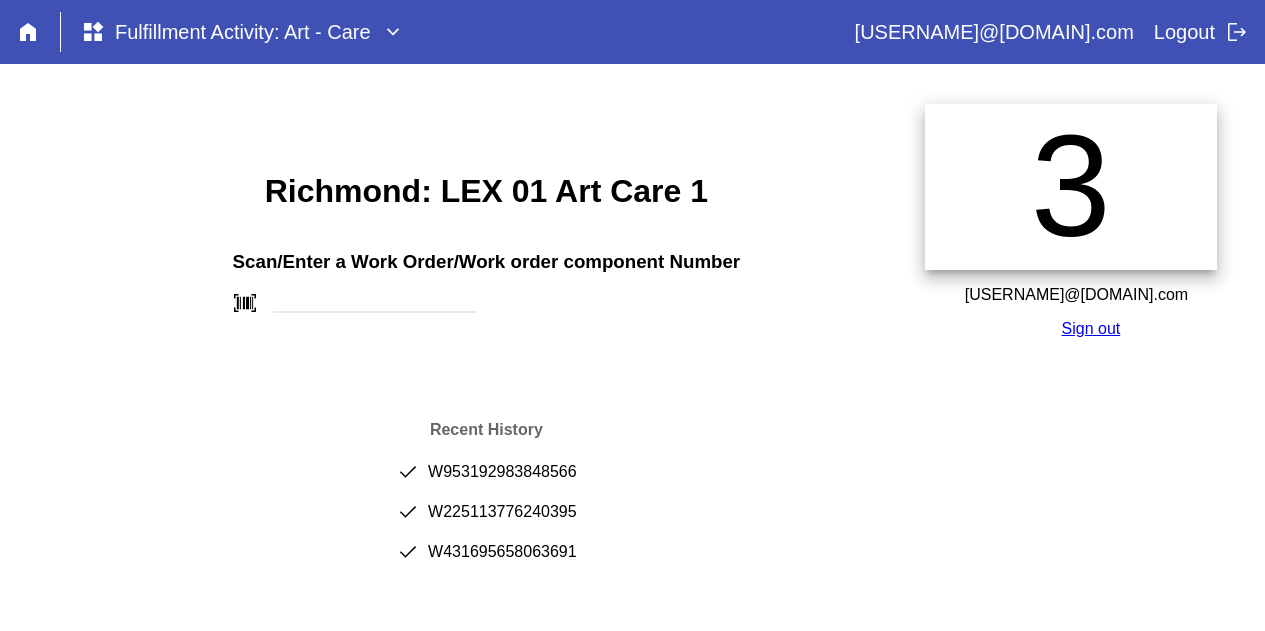 scroll, scrollTop: 0, scrollLeft: 0, axis: both 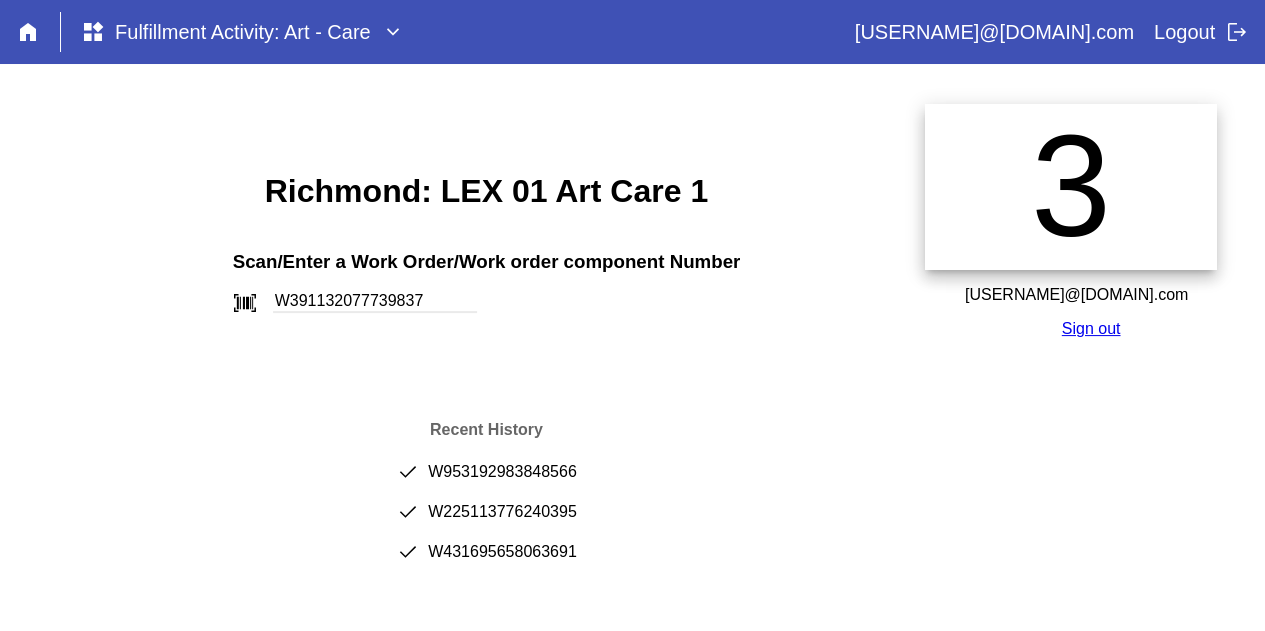 type on "W391132077739837" 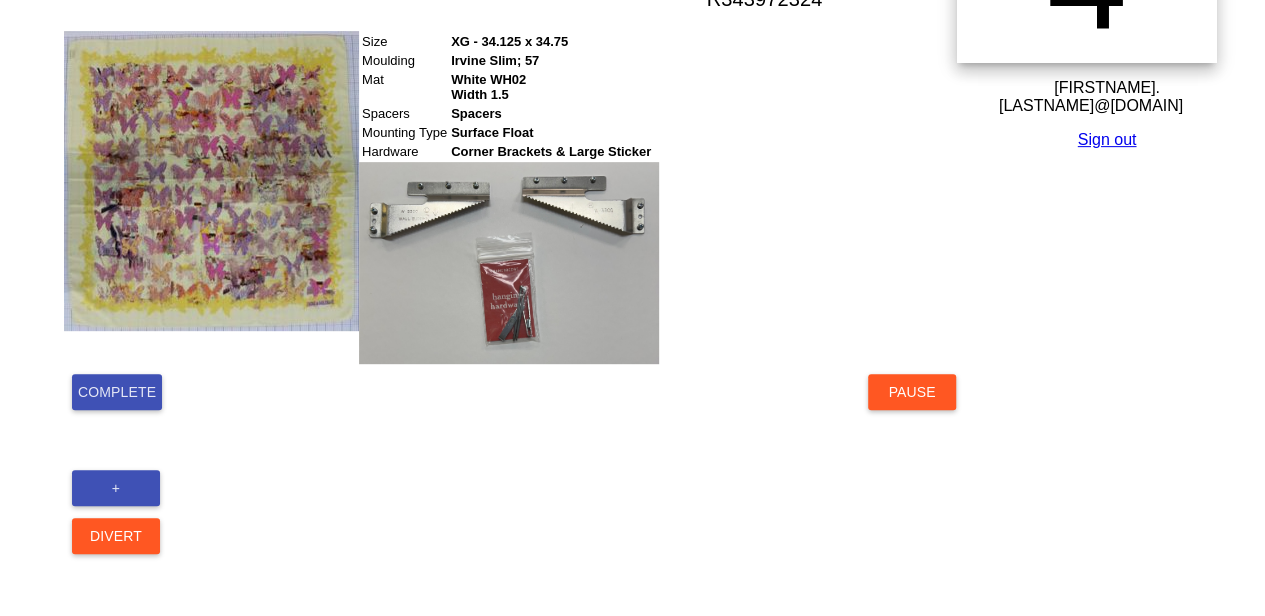 scroll, scrollTop: 353, scrollLeft: 0, axis: vertical 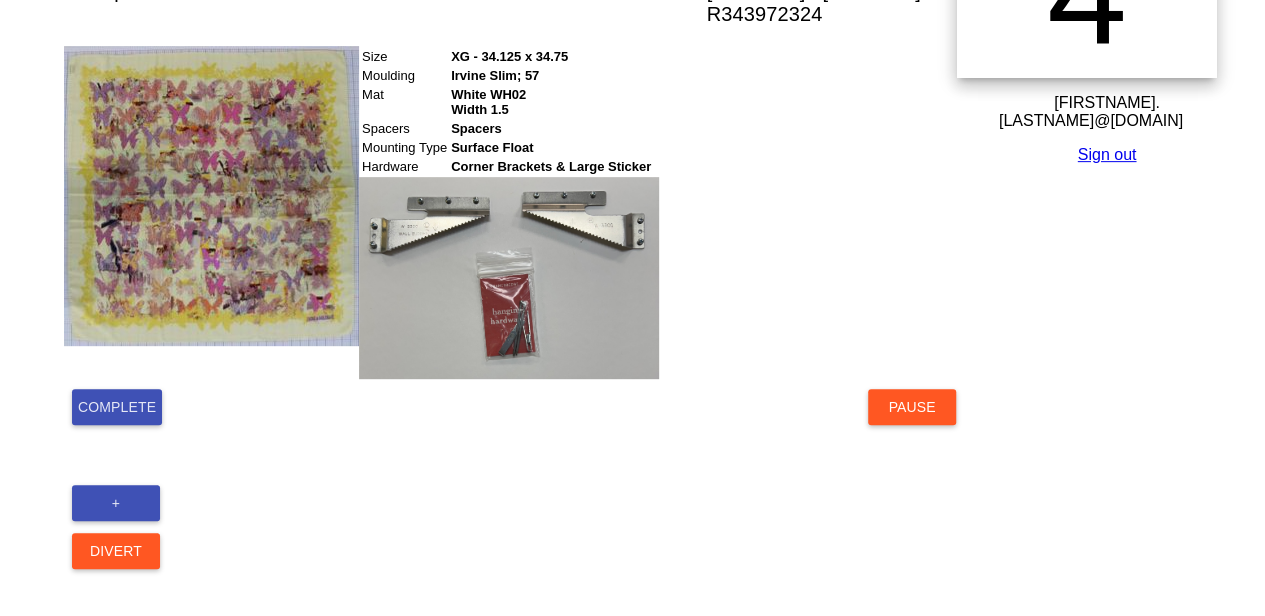 click on "Complete" at bounding box center (117, 407) 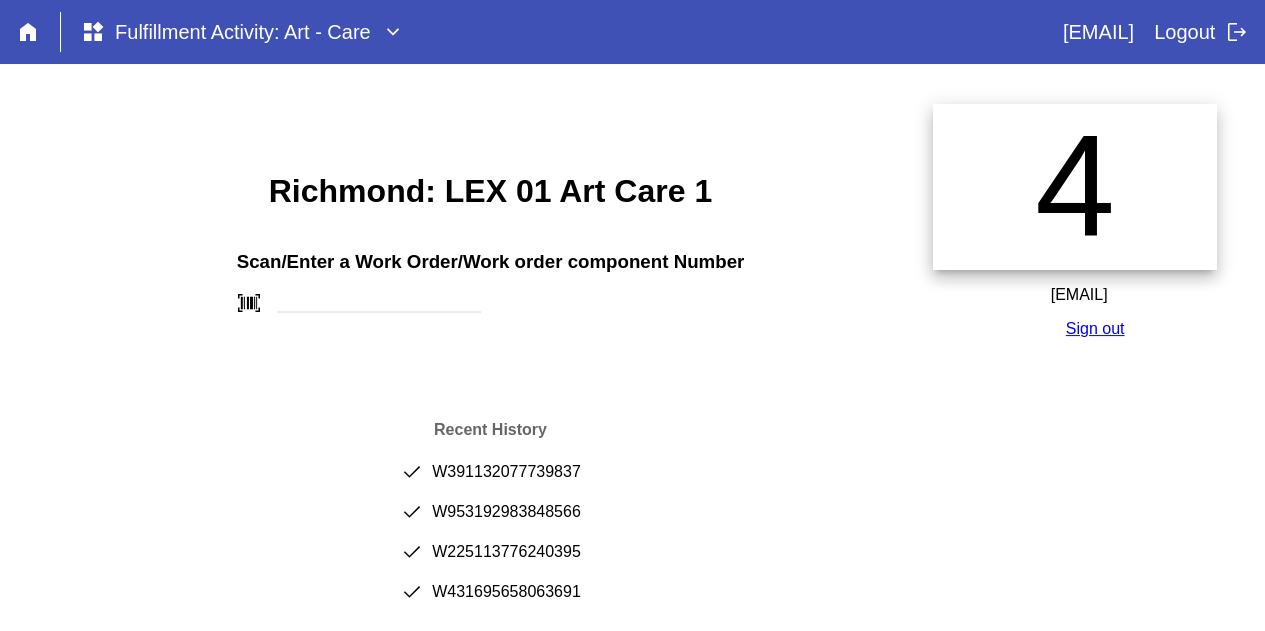 scroll, scrollTop: 44, scrollLeft: 0, axis: vertical 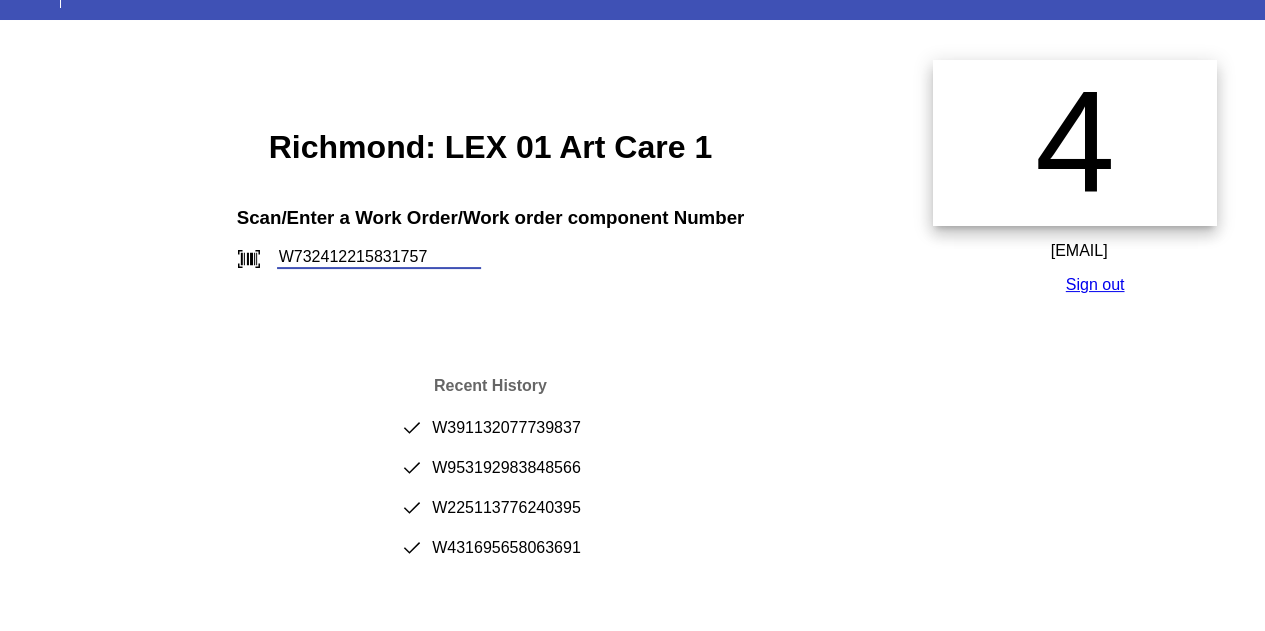 type on "W732412215831757" 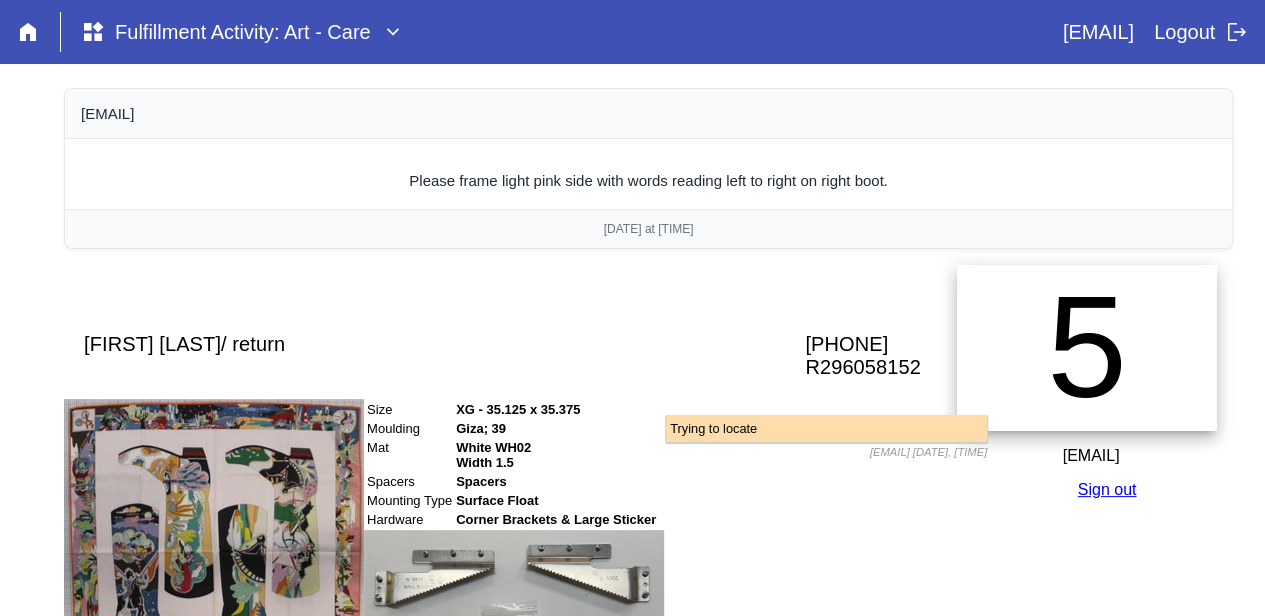 scroll, scrollTop: 368, scrollLeft: 0, axis: vertical 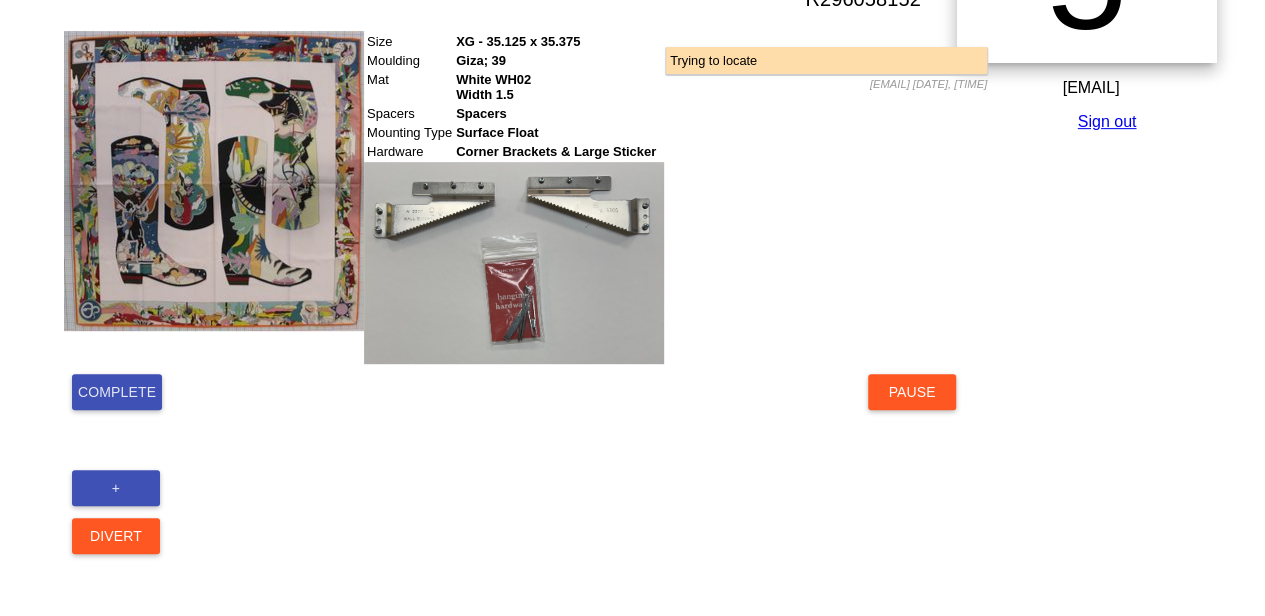 click on "Complete" at bounding box center (117, 392) 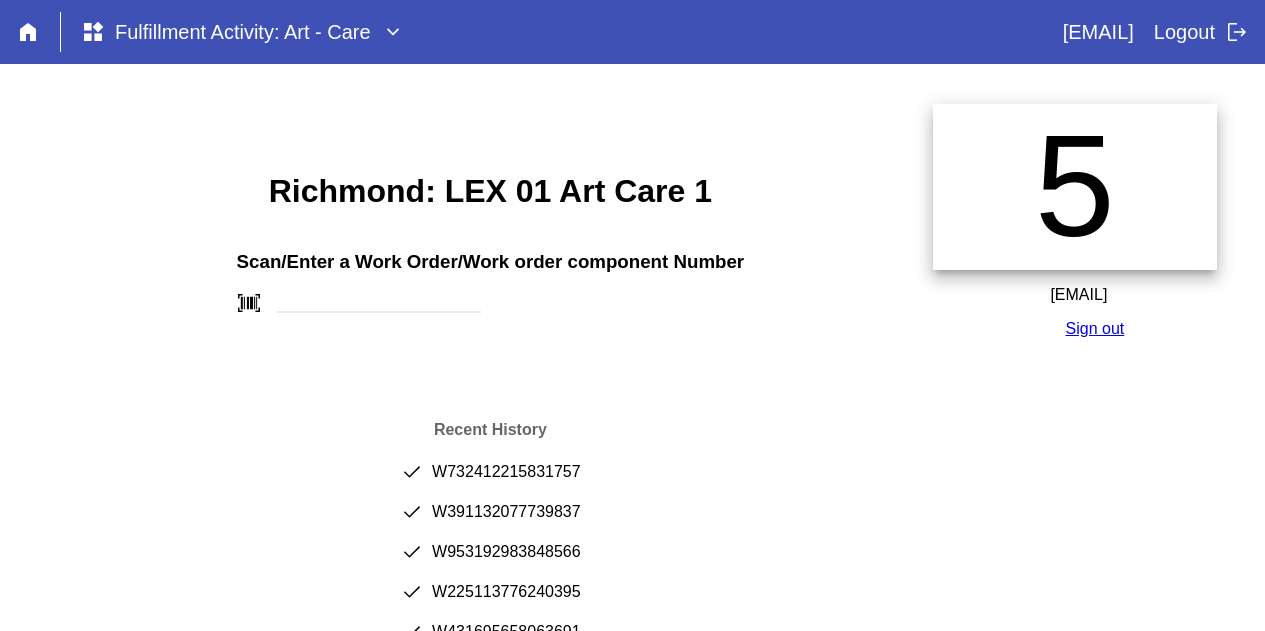 scroll, scrollTop: 0, scrollLeft: 0, axis: both 